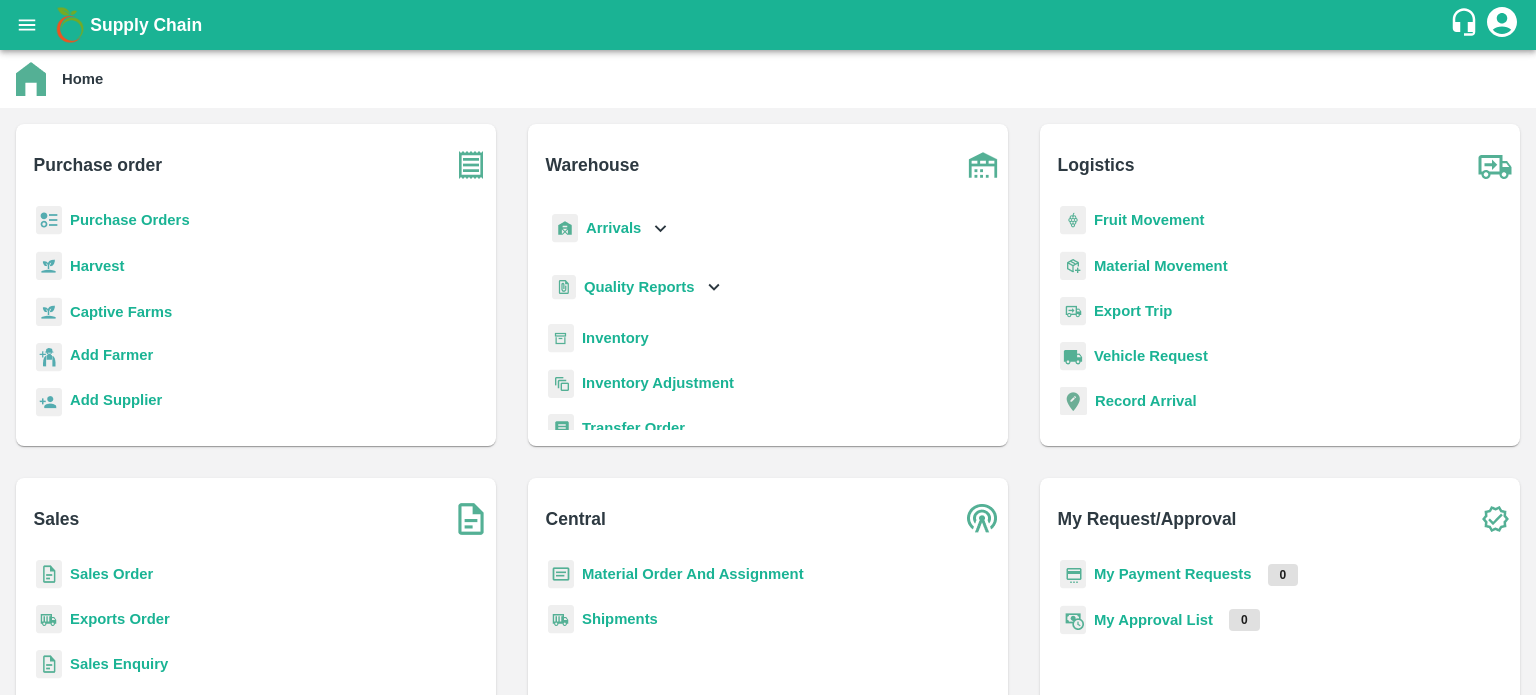 scroll, scrollTop: 0, scrollLeft: 0, axis: both 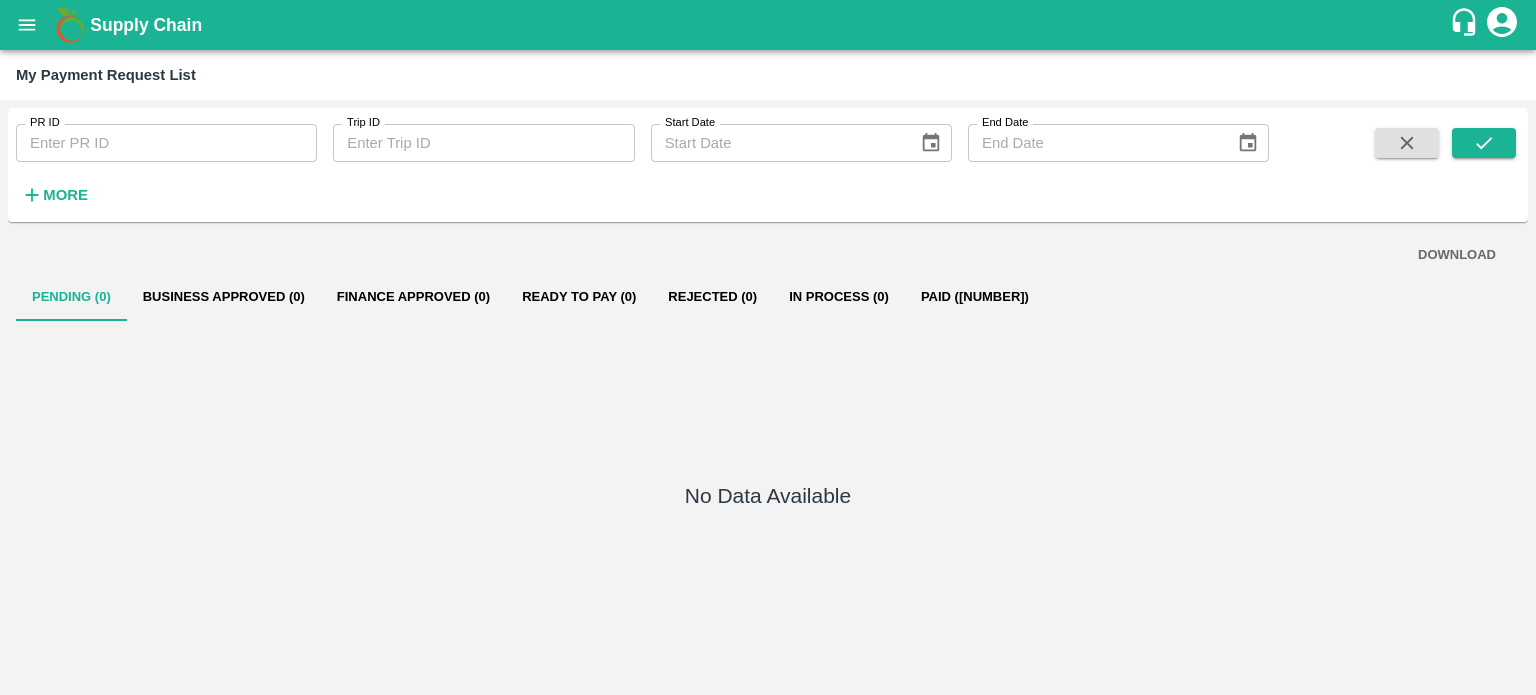 click 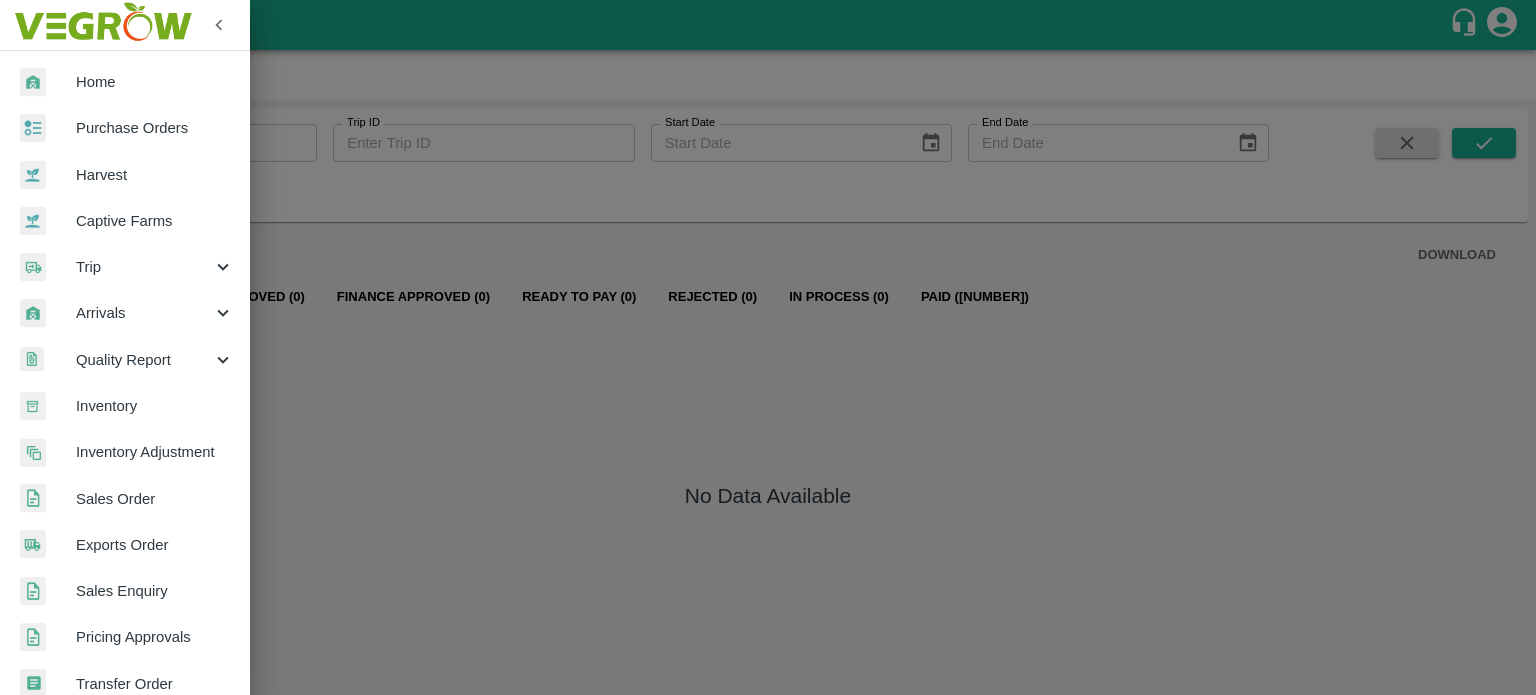 click on "Inventory" at bounding box center (155, 406) 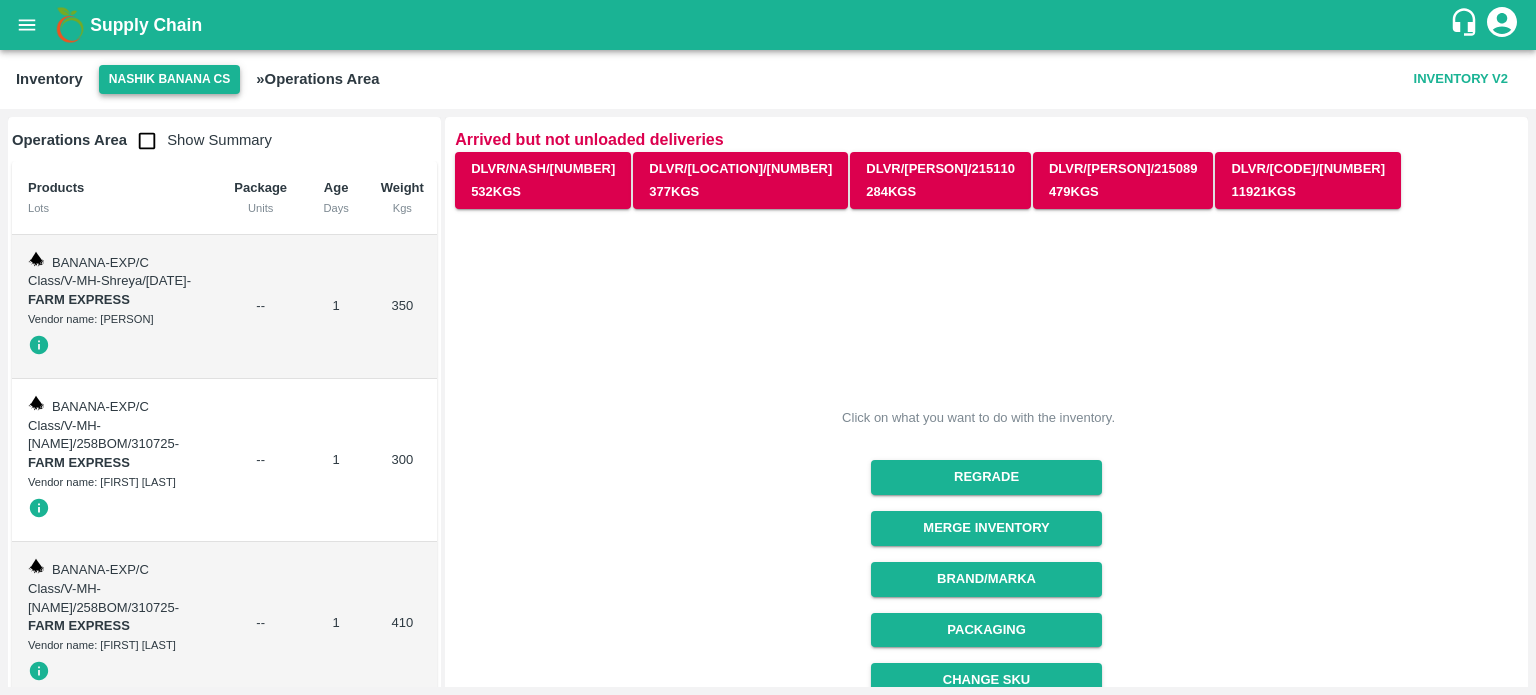 click on "Nashik Banana CS" at bounding box center [170, 79] 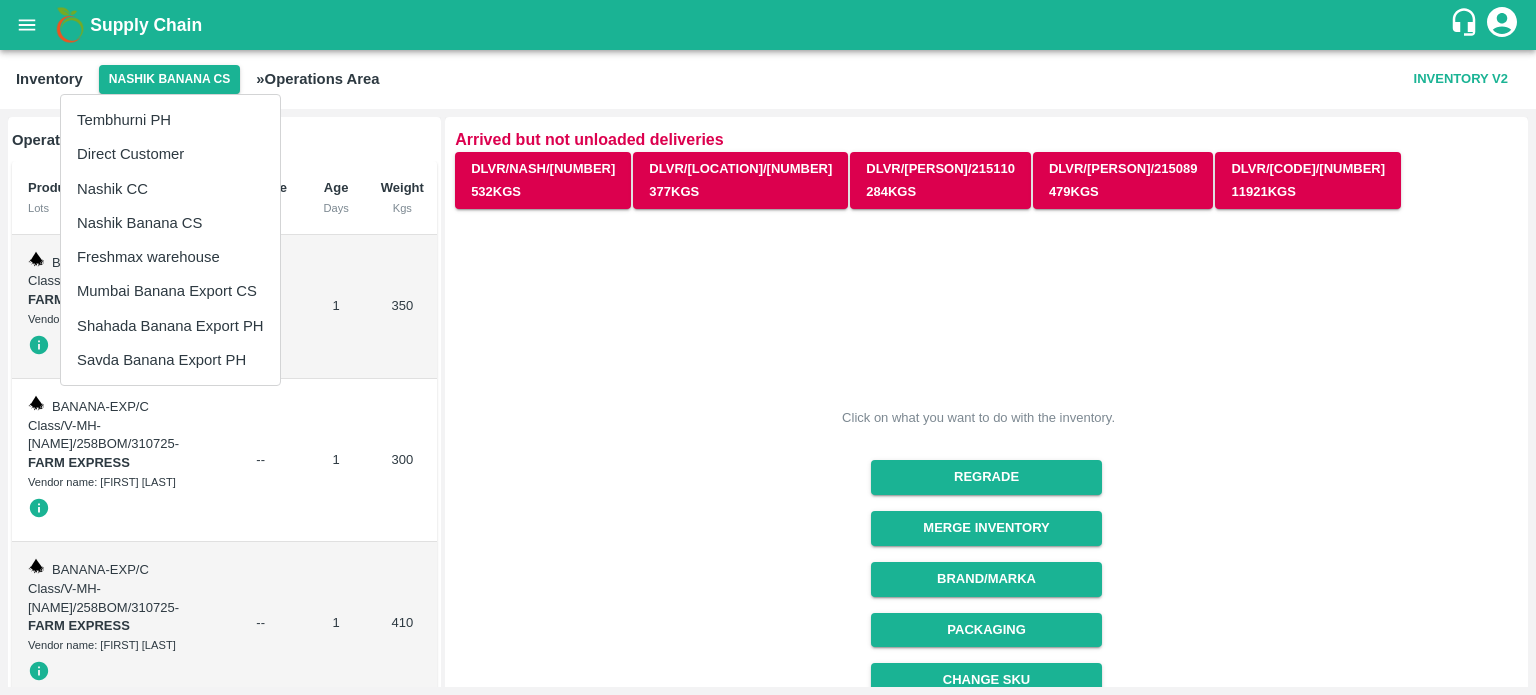 click on "Tembhurni PH" at bounding box center (170, 120) 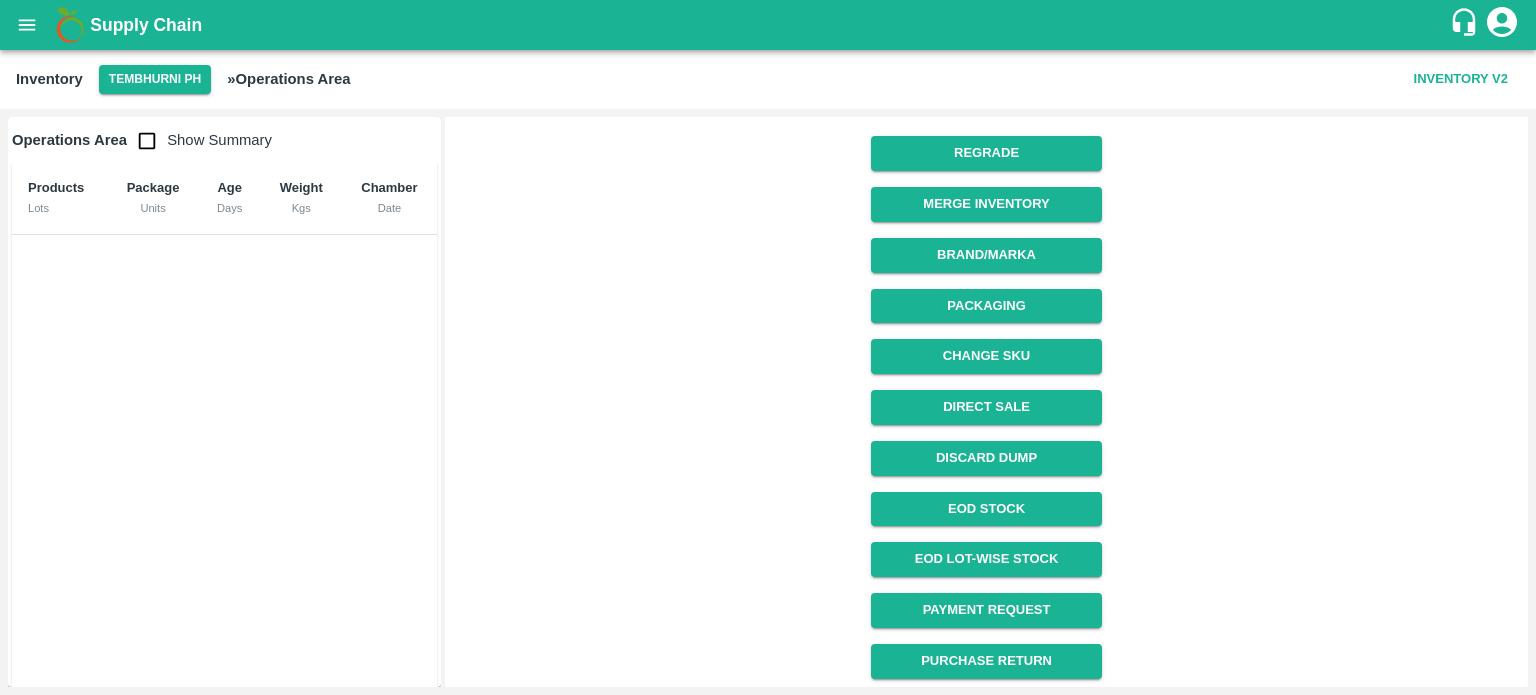 scroll, scrollTop: 324, scrollLeft: 0, axis: vertical 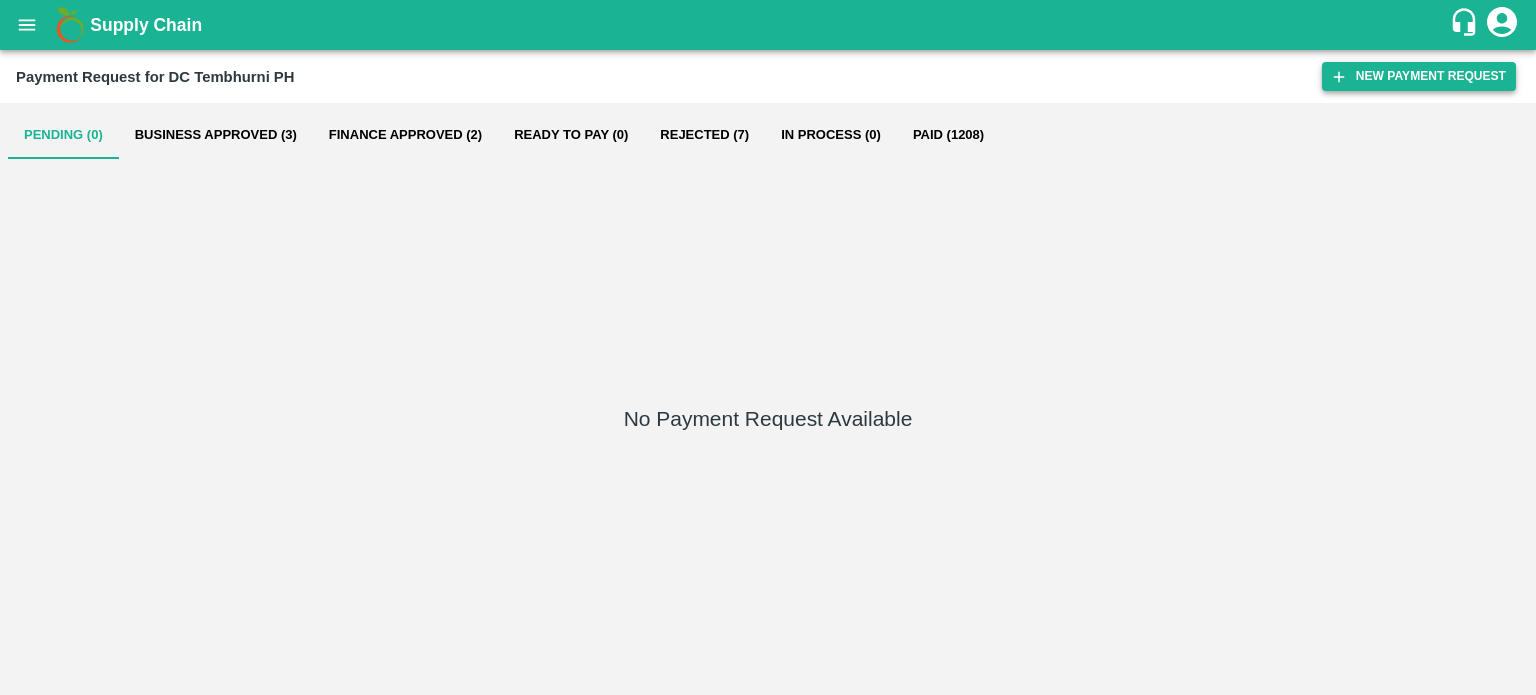 click on "New Payment Request" at bounding box center (1419, 76) 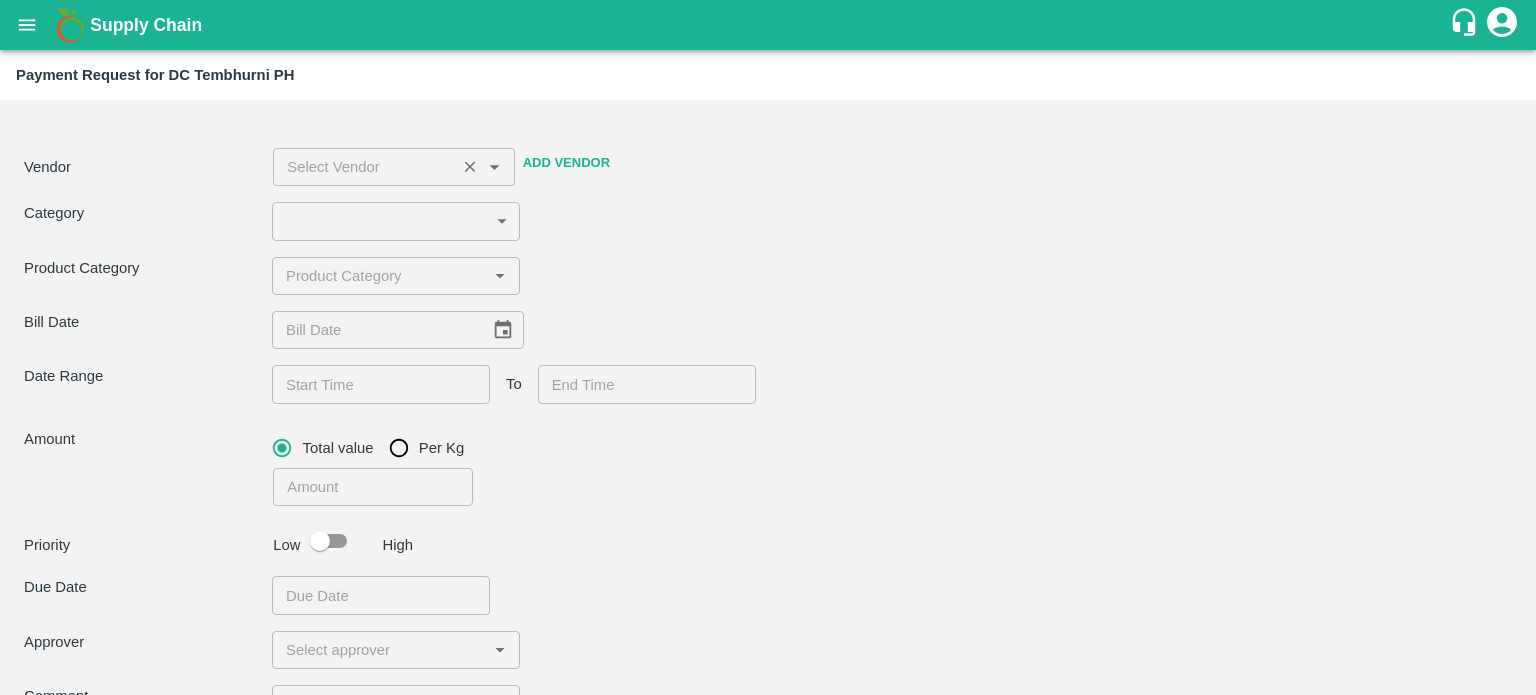 click at bounding box center [364, 167] 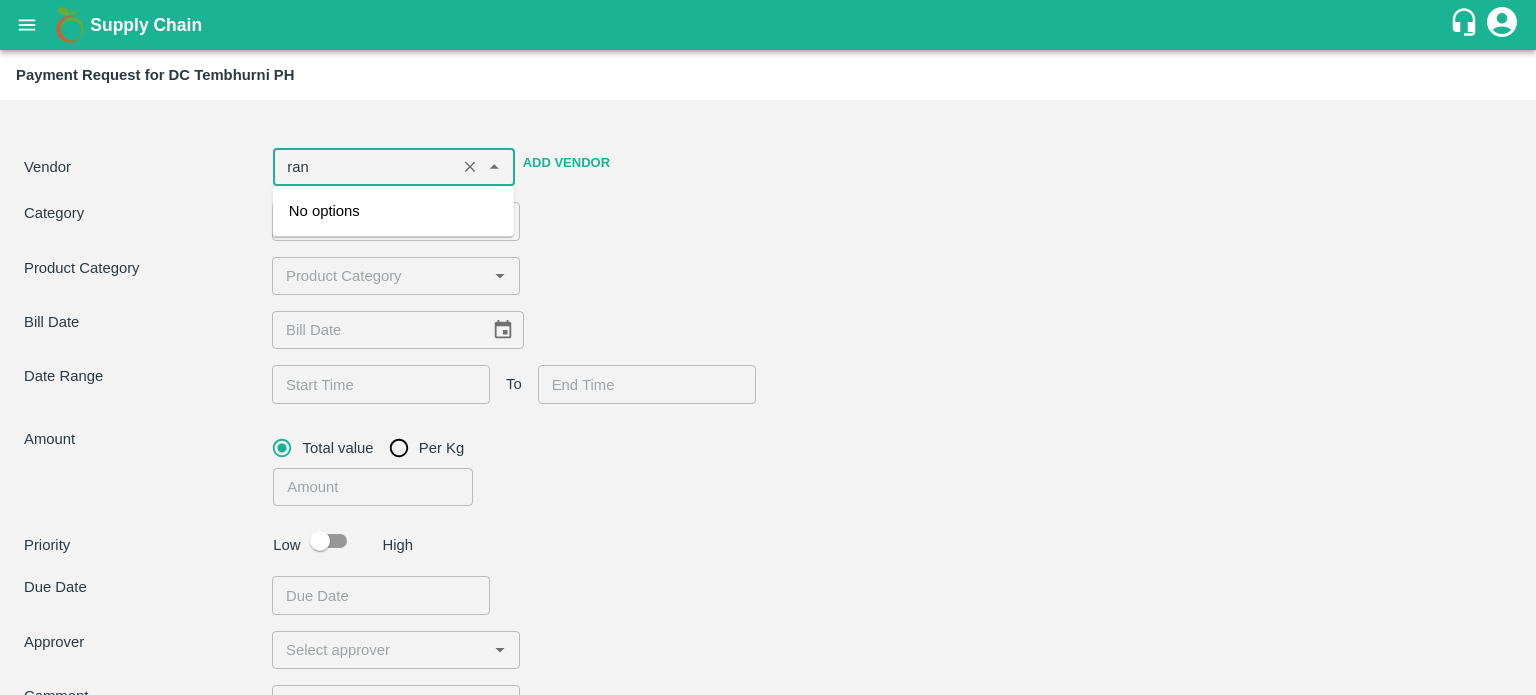 type on "rang" 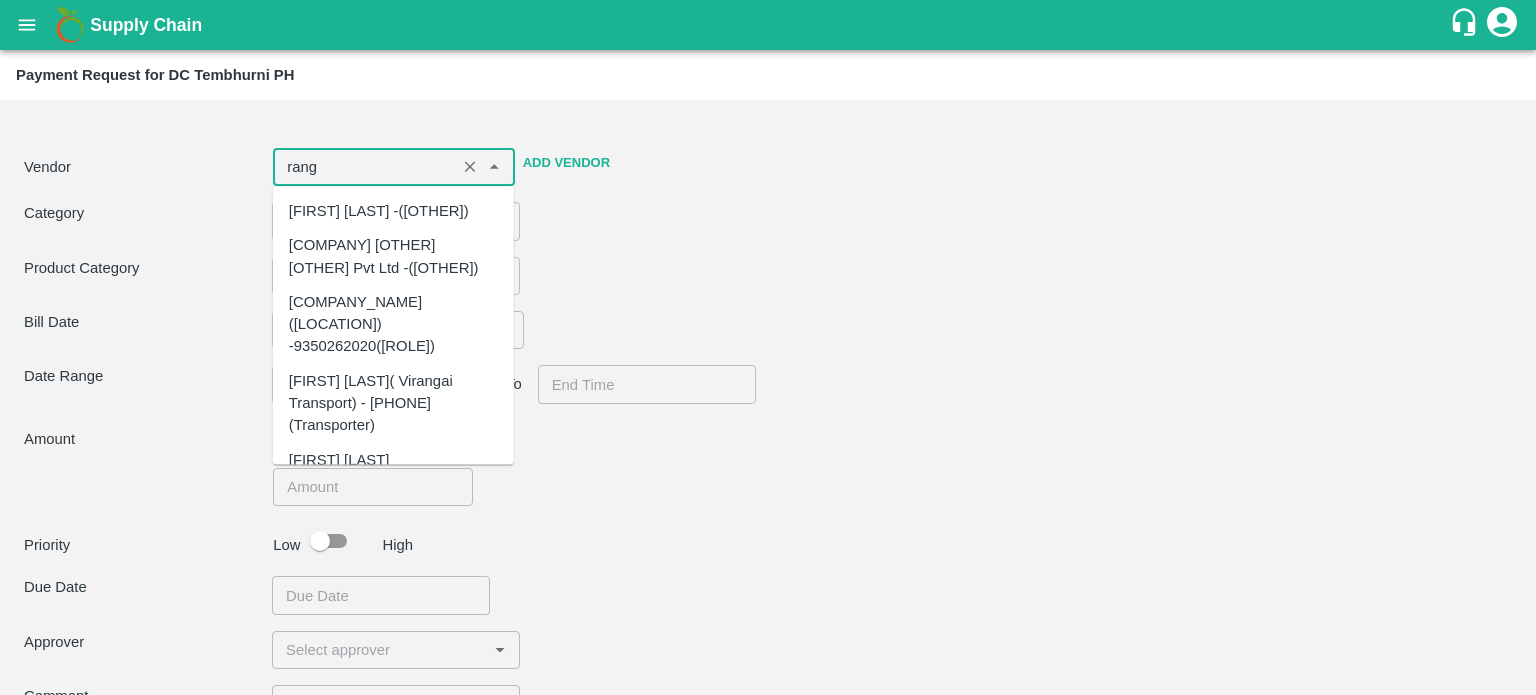 click 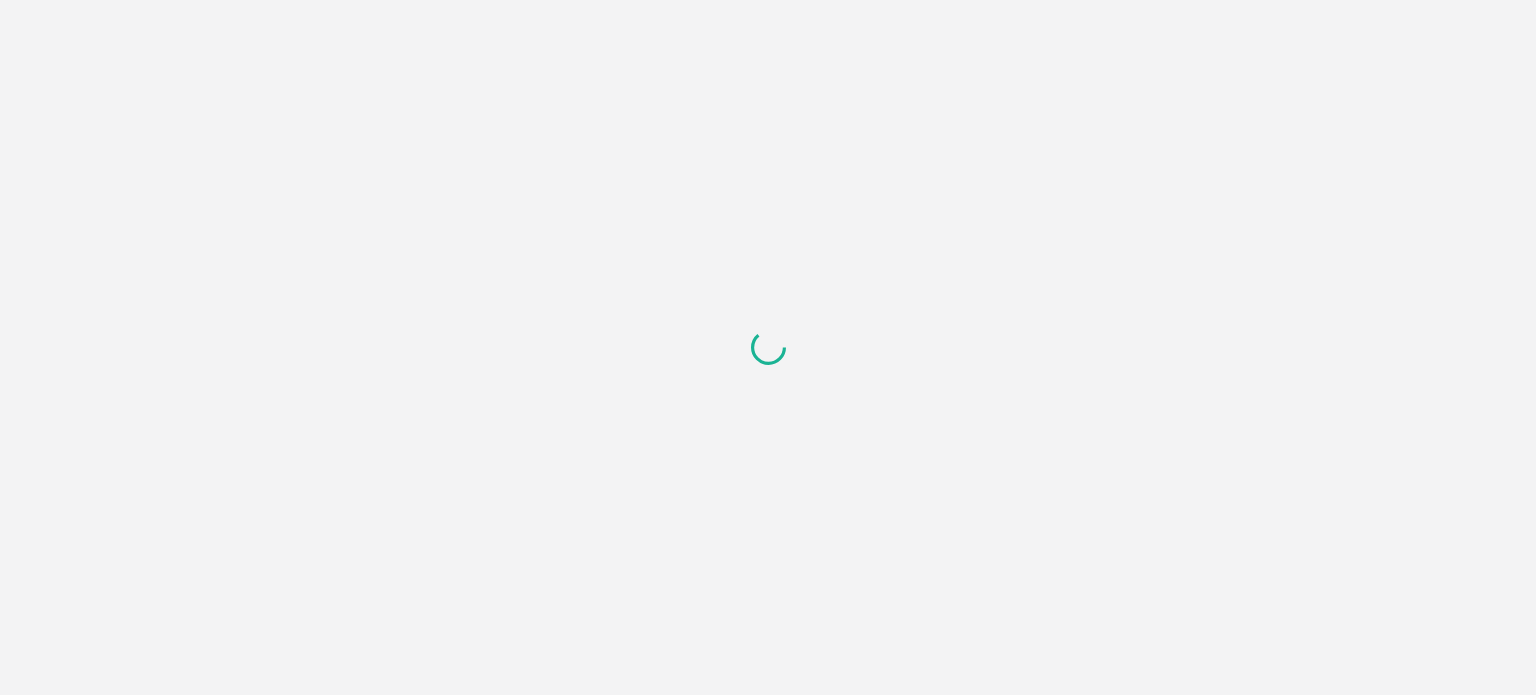 scroll, scrollTop: 0, scrollLeft: 0, axis: both 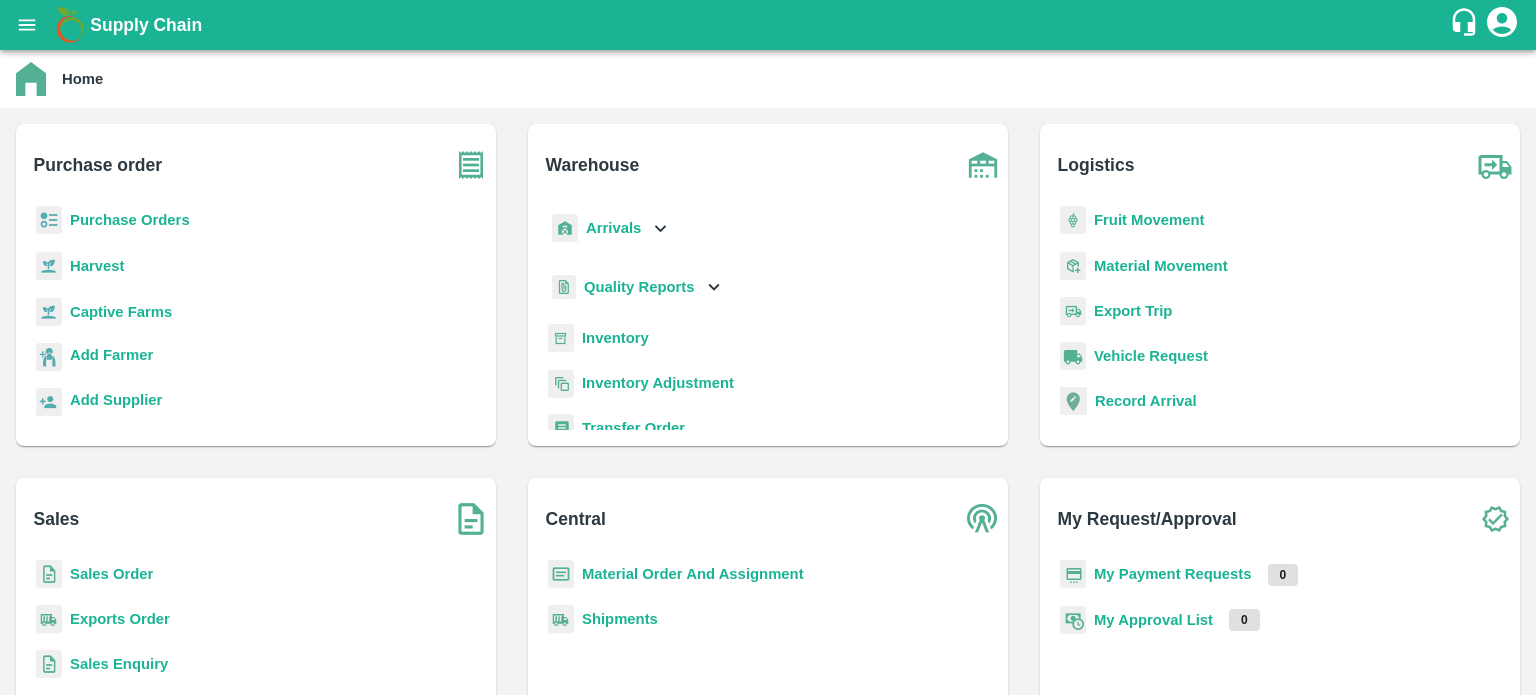 click on "My Payment Requests" at bounding box center [1173, 574] 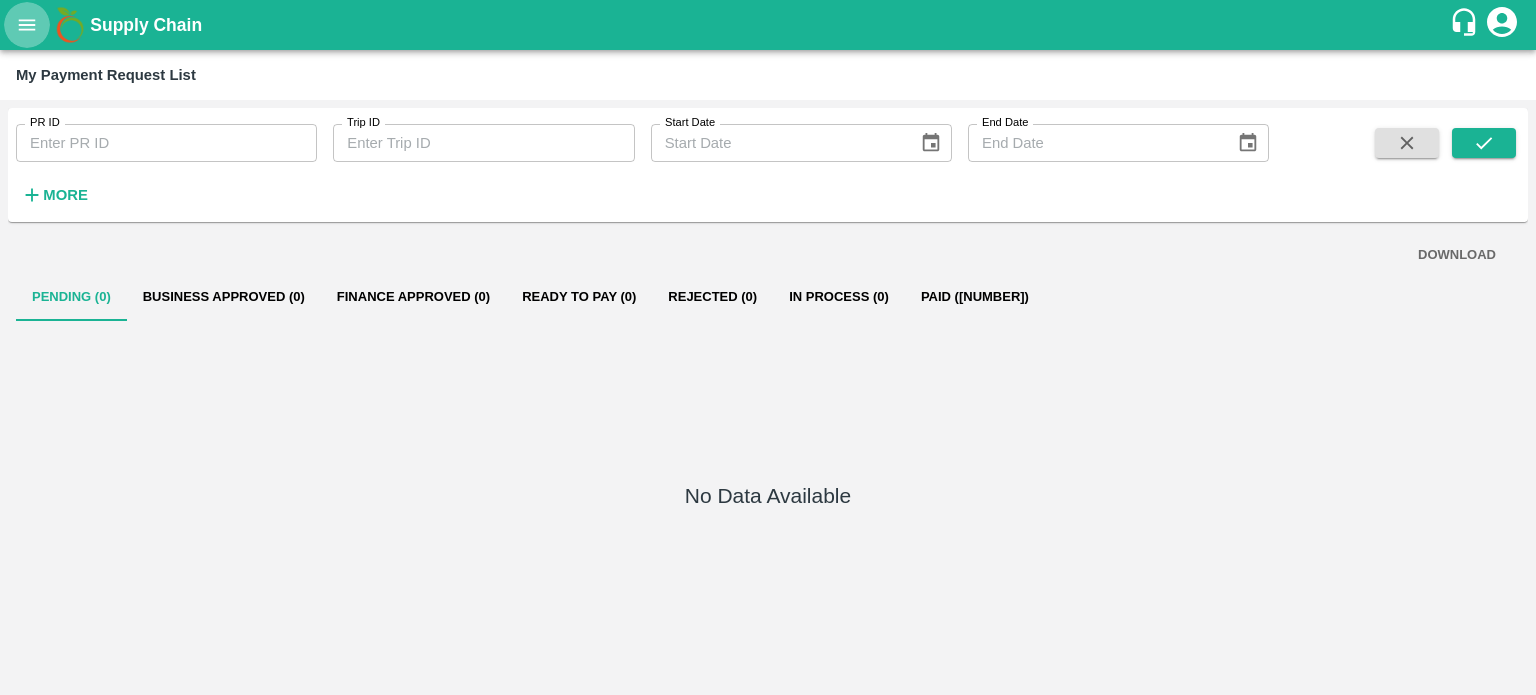 click at bounding box center [27, 25] 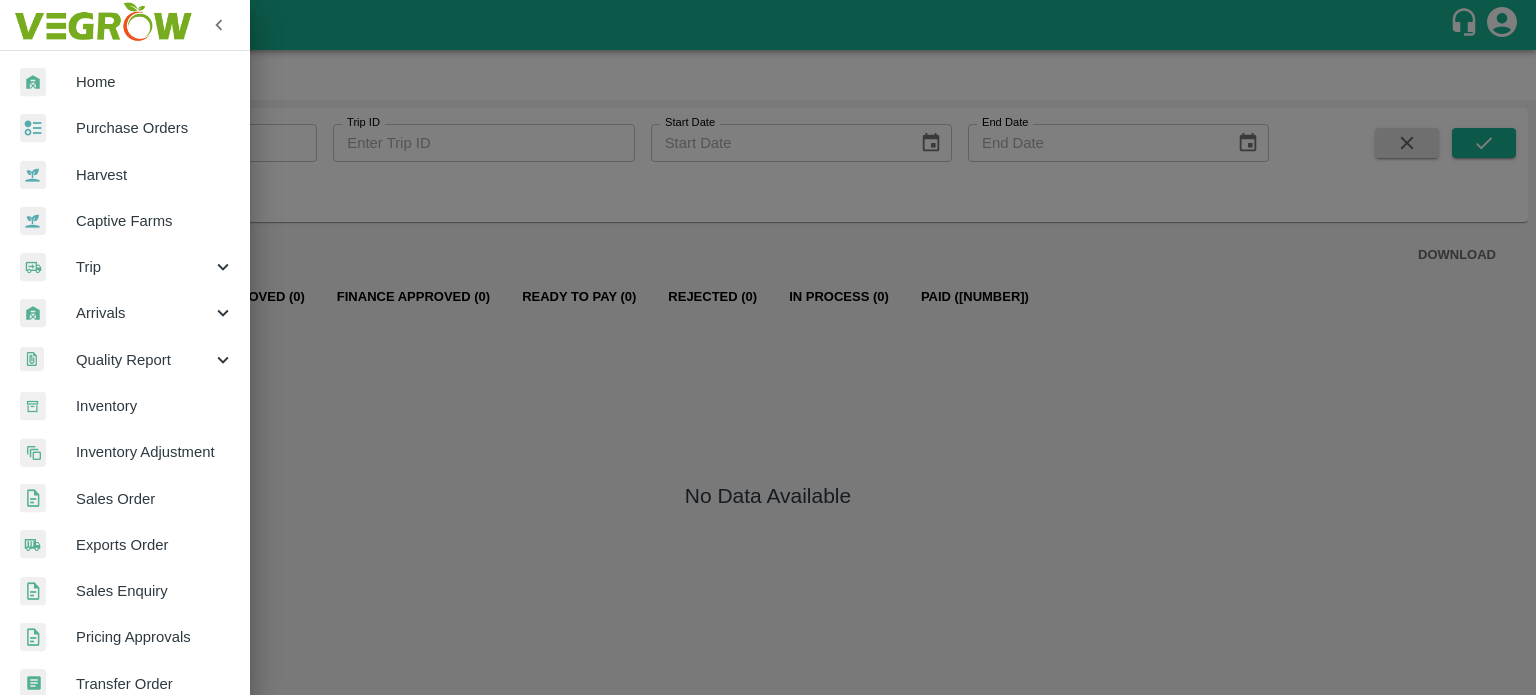 click on "Inventory" at bounding box center (155, 406) 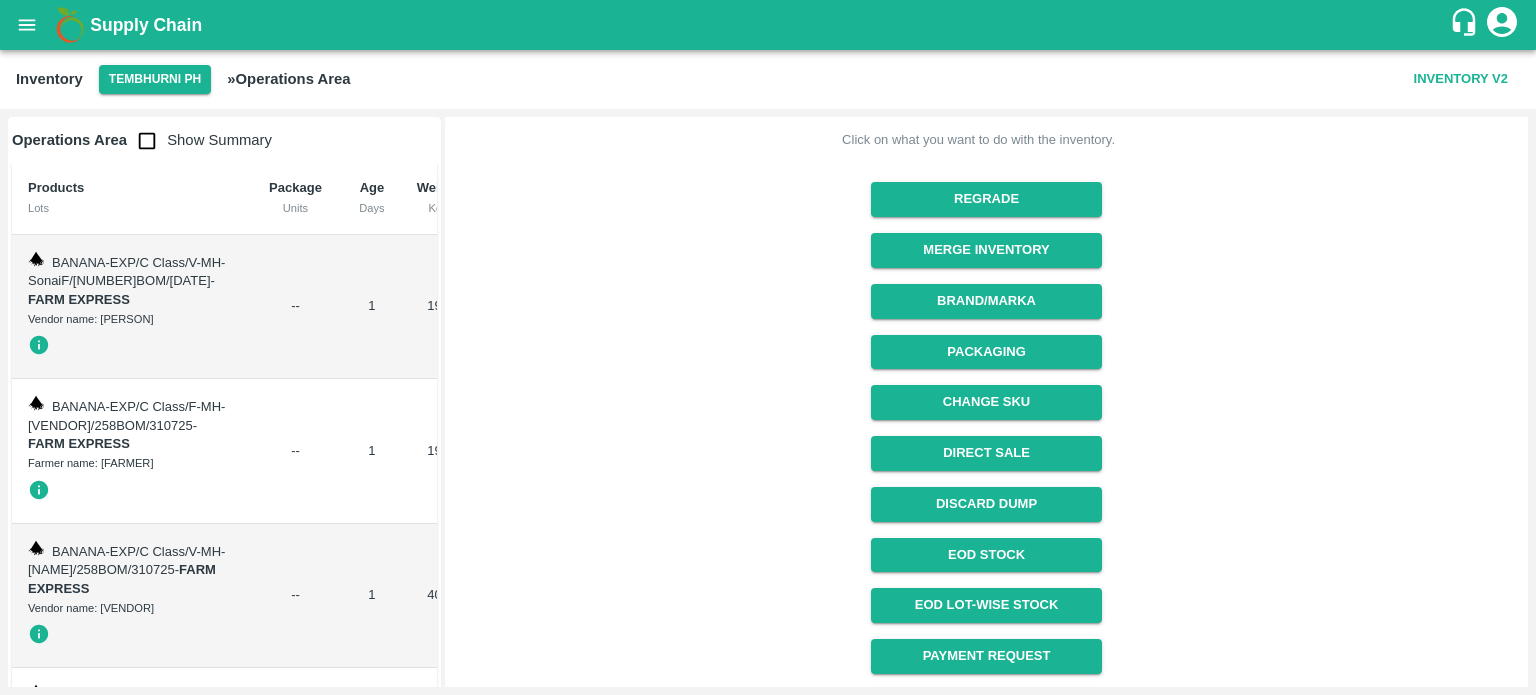 scroll, scrollTop: 324, scrollLeft: 0, axis: vertical 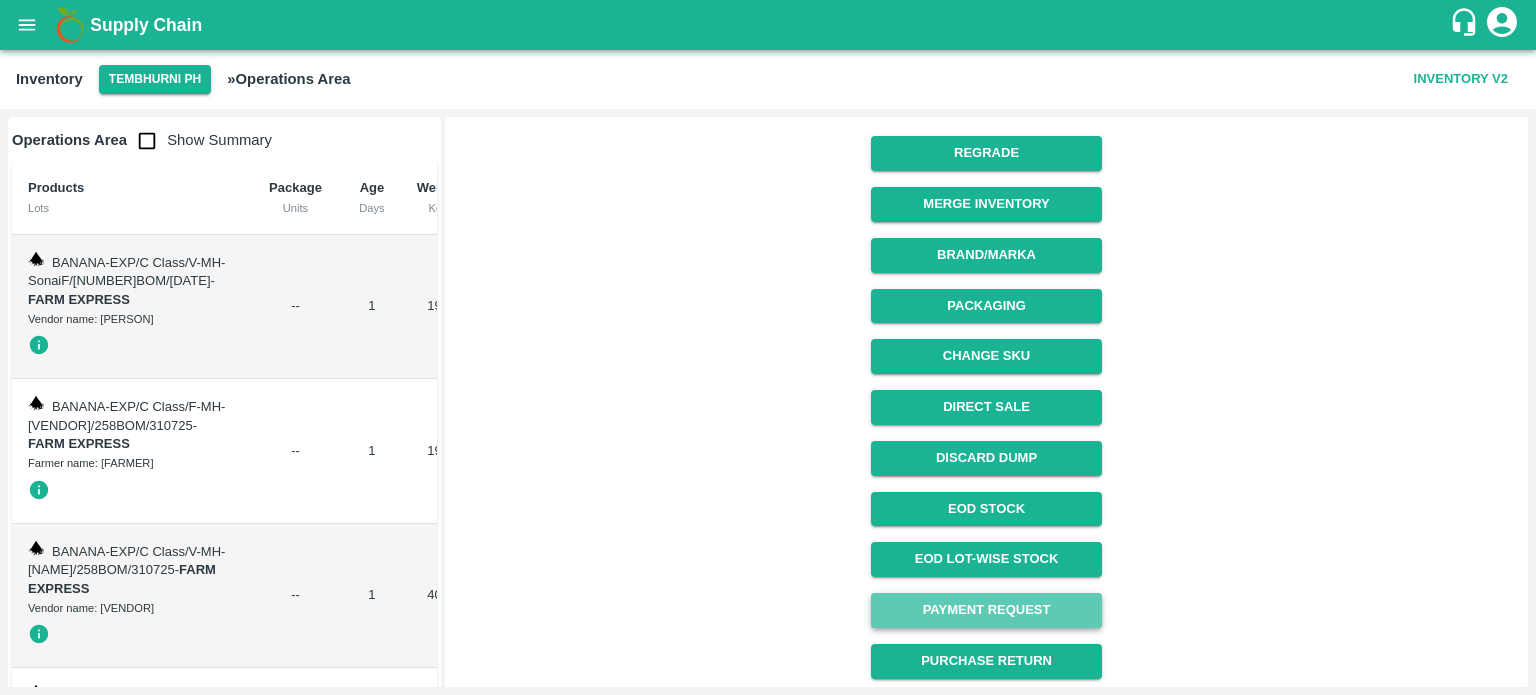 click on "Payment Request" at bounding box center (986, 610) 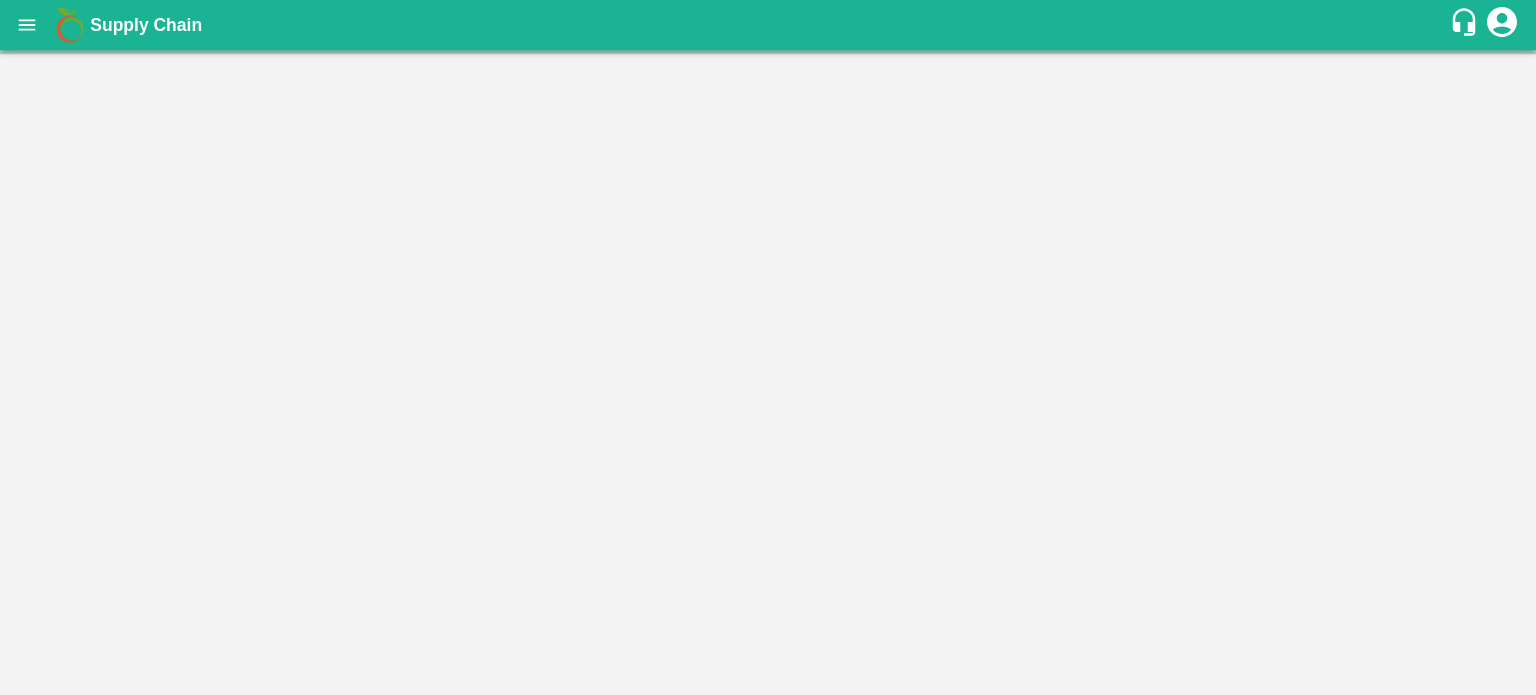 scroll, scrollTop: 0, scrollLeft: 0, axis: both 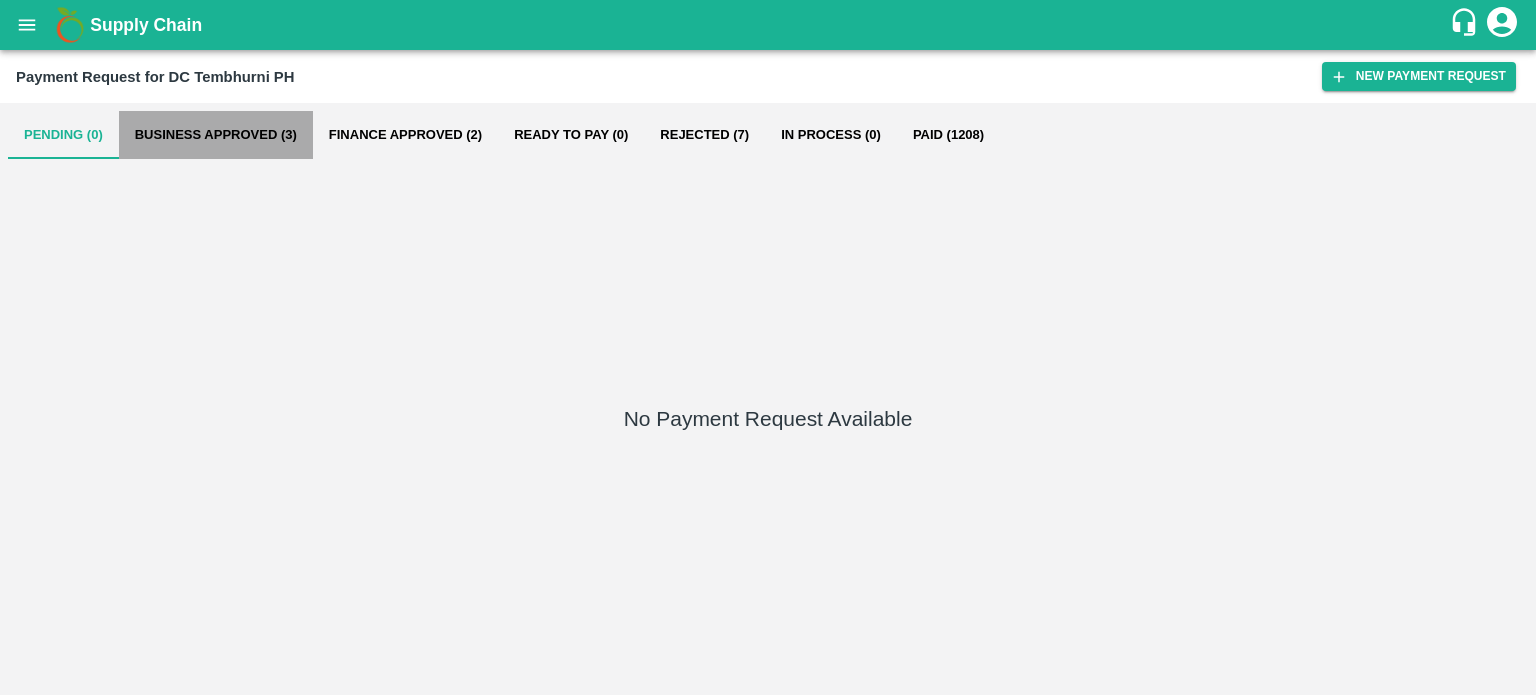 click on "Business Approved (3)" at bounding box center (216, 135) 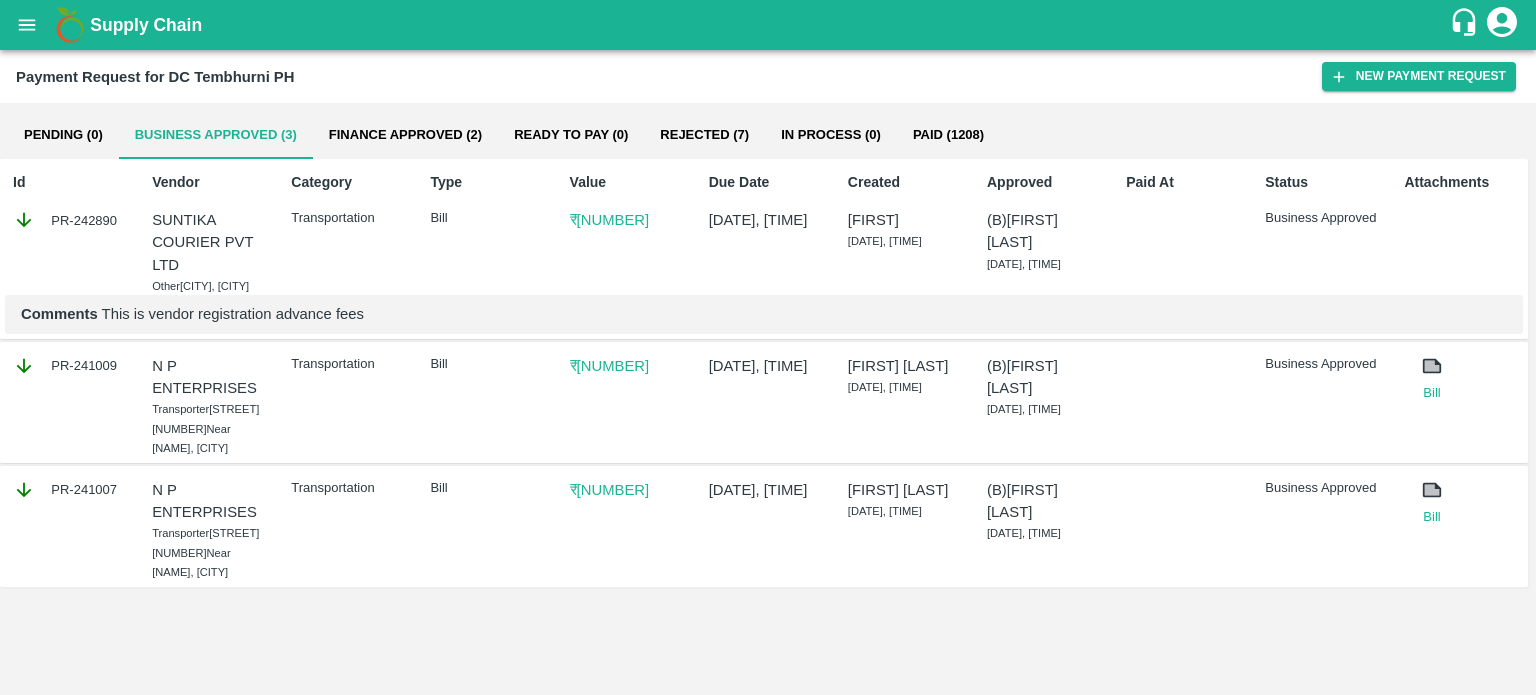click on "Finance Approved (2)" at bounding box center (405, 135) 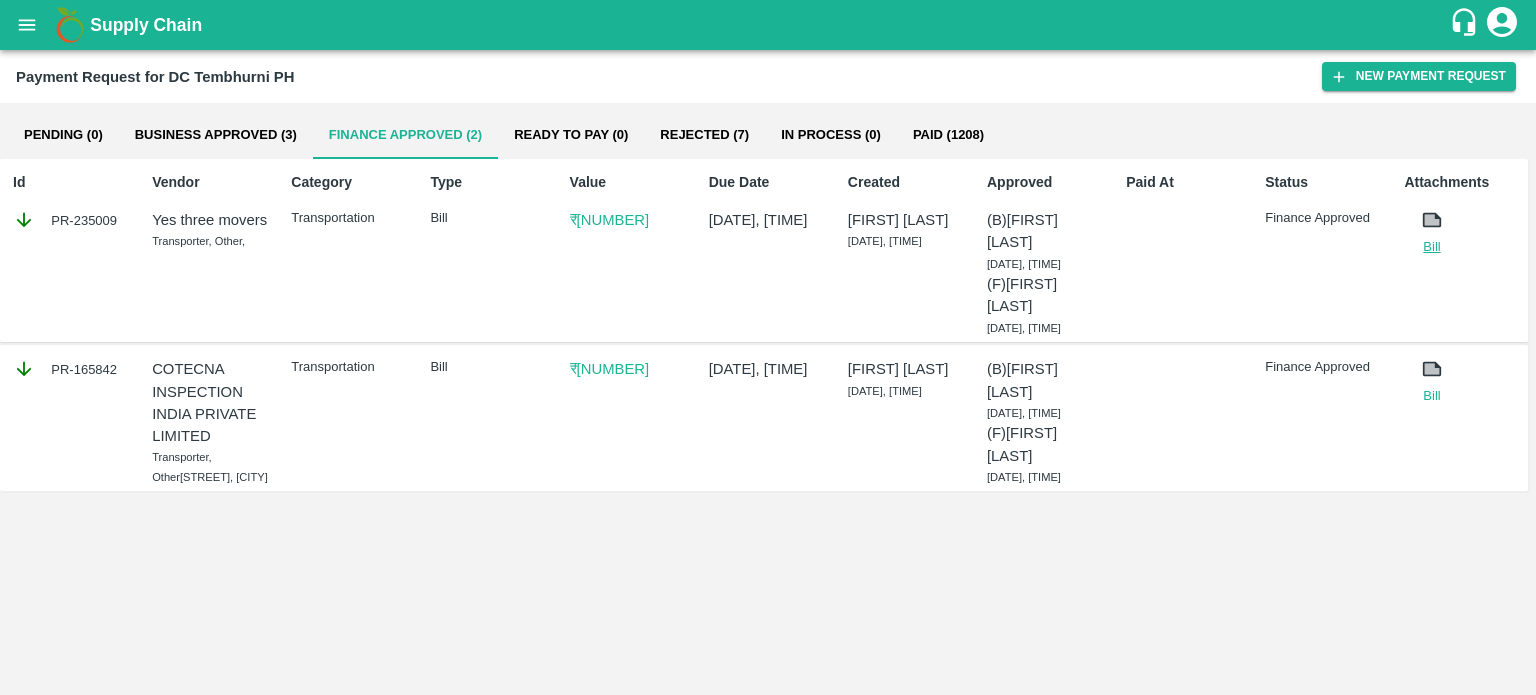 click on "Bill" at bounding box center (1431, 247) 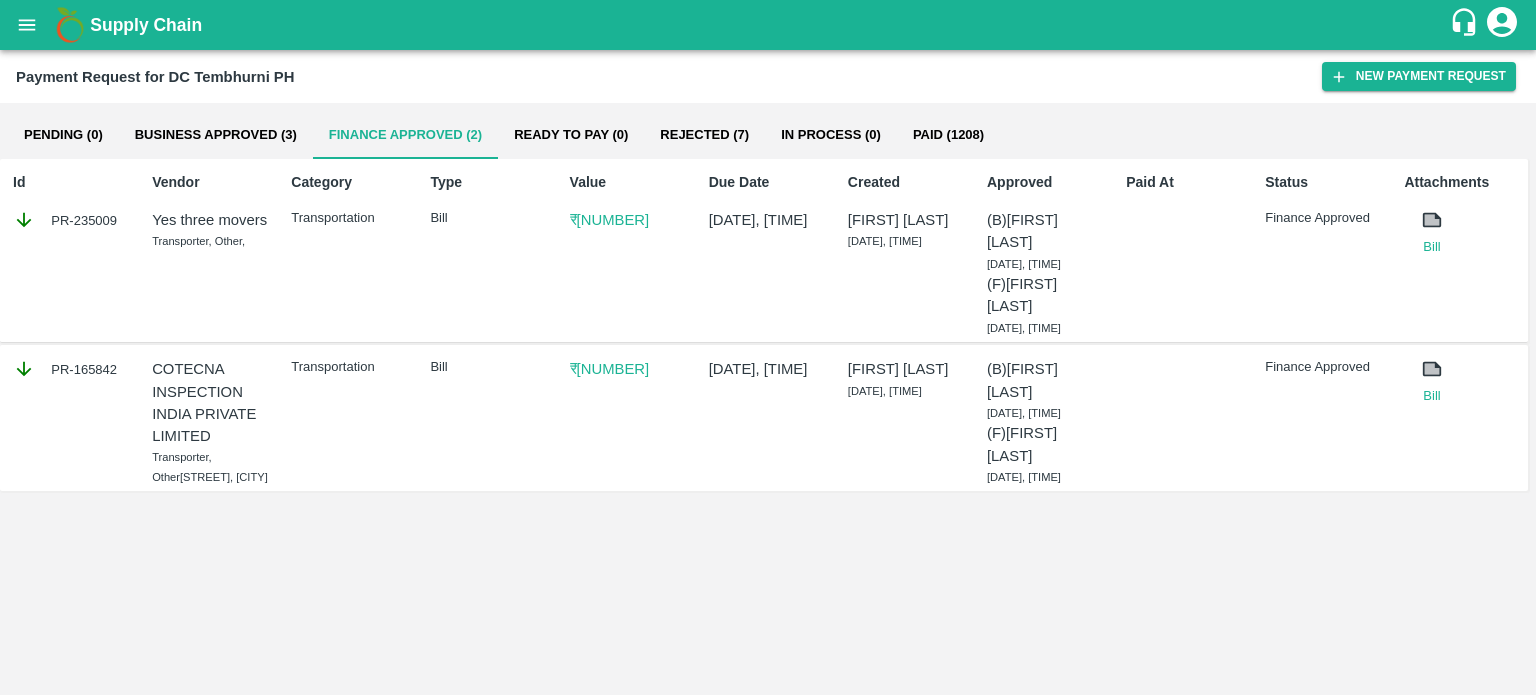 click on "Rejected (7)" at bounding box center (704, 135) 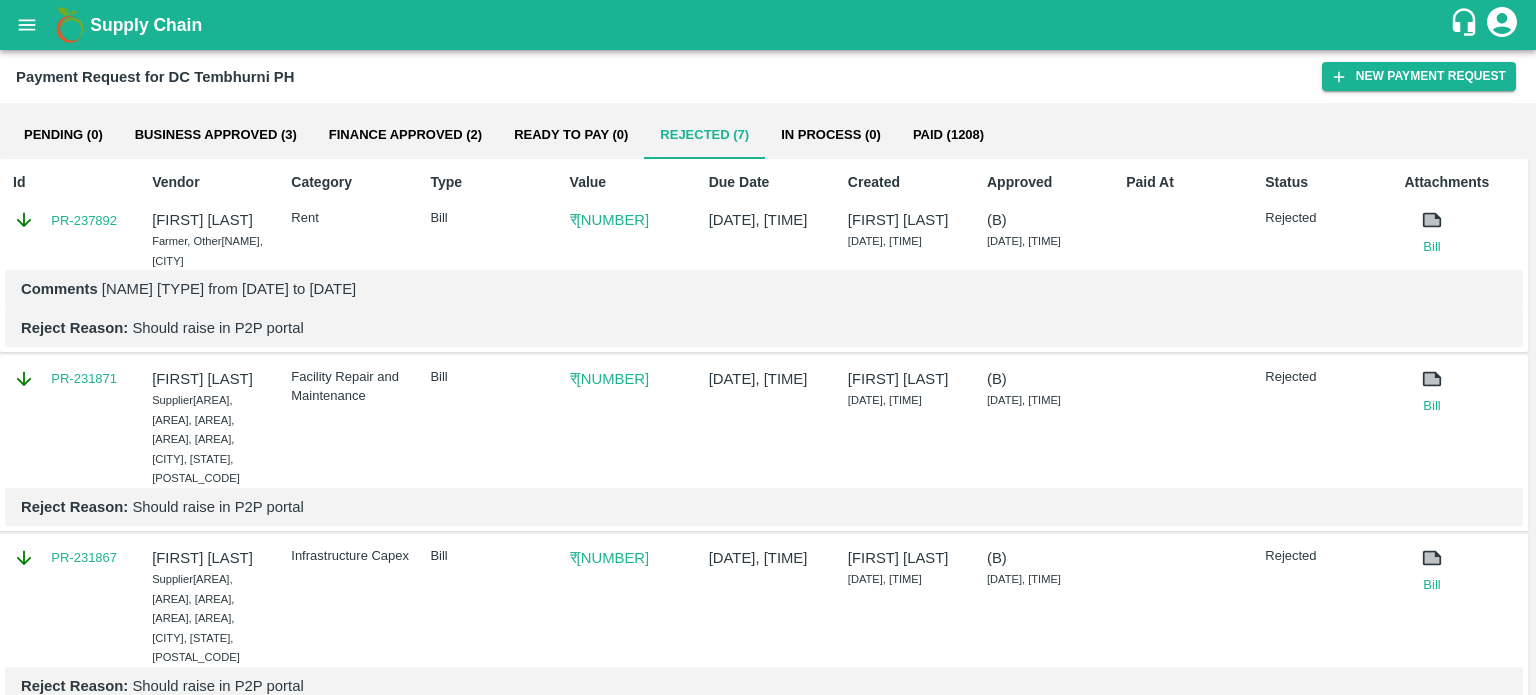 scroll, scrollTop: 0, scrollLeft: 0, axis: both 